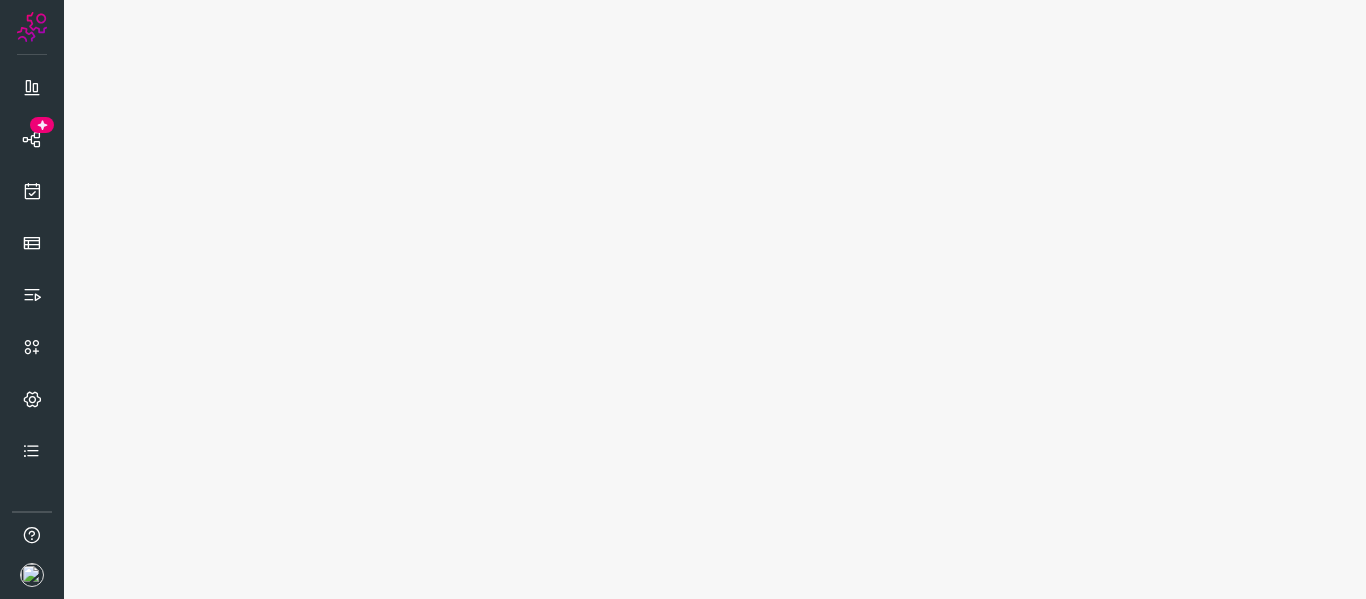 scroll, scrollTop: 0, scrollLeft: 0, axis: both 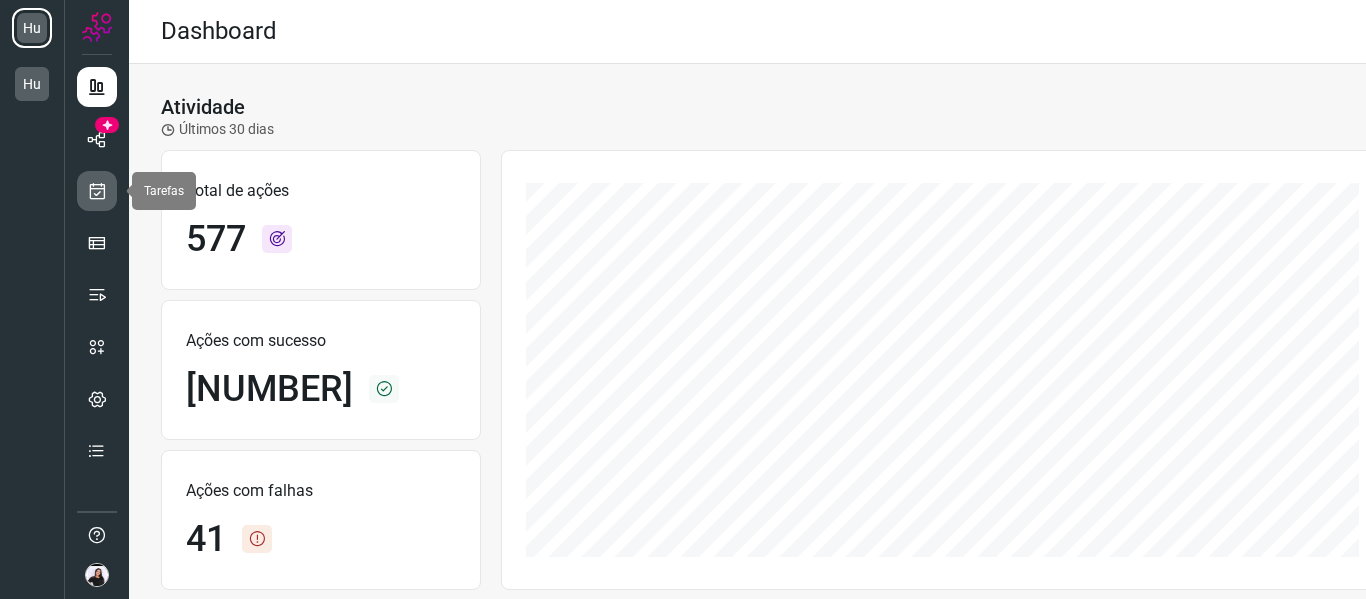click at bounding box center (97, 191) 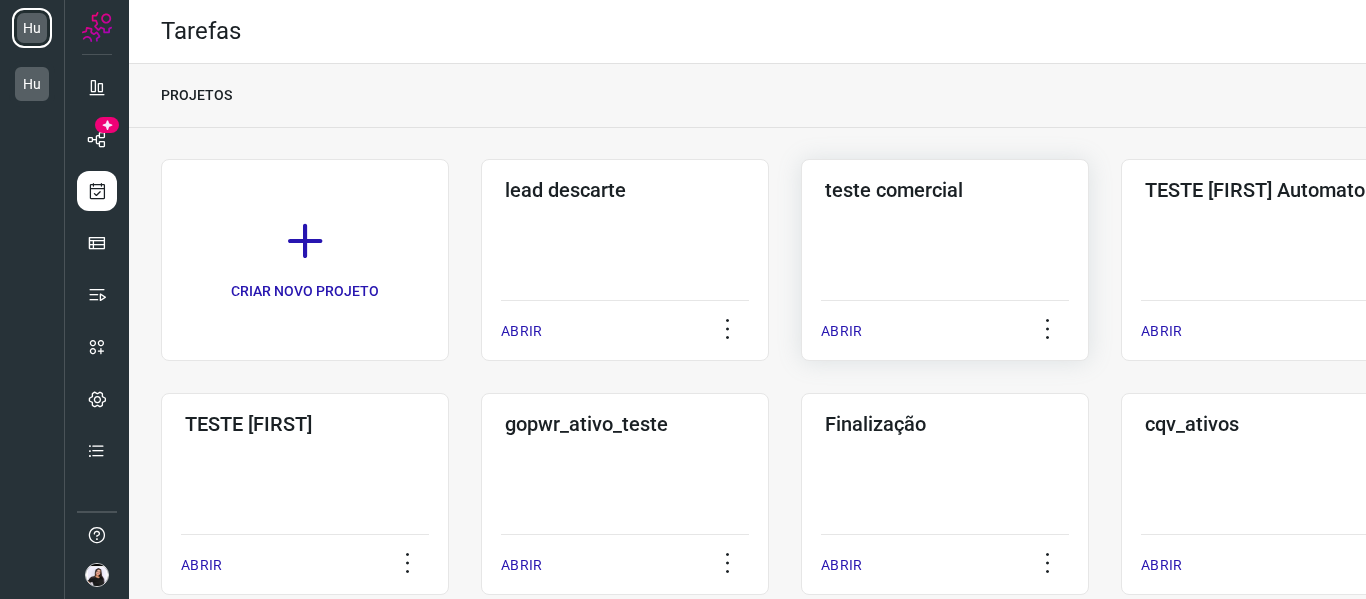 click on "teste comercial  ABRIR" 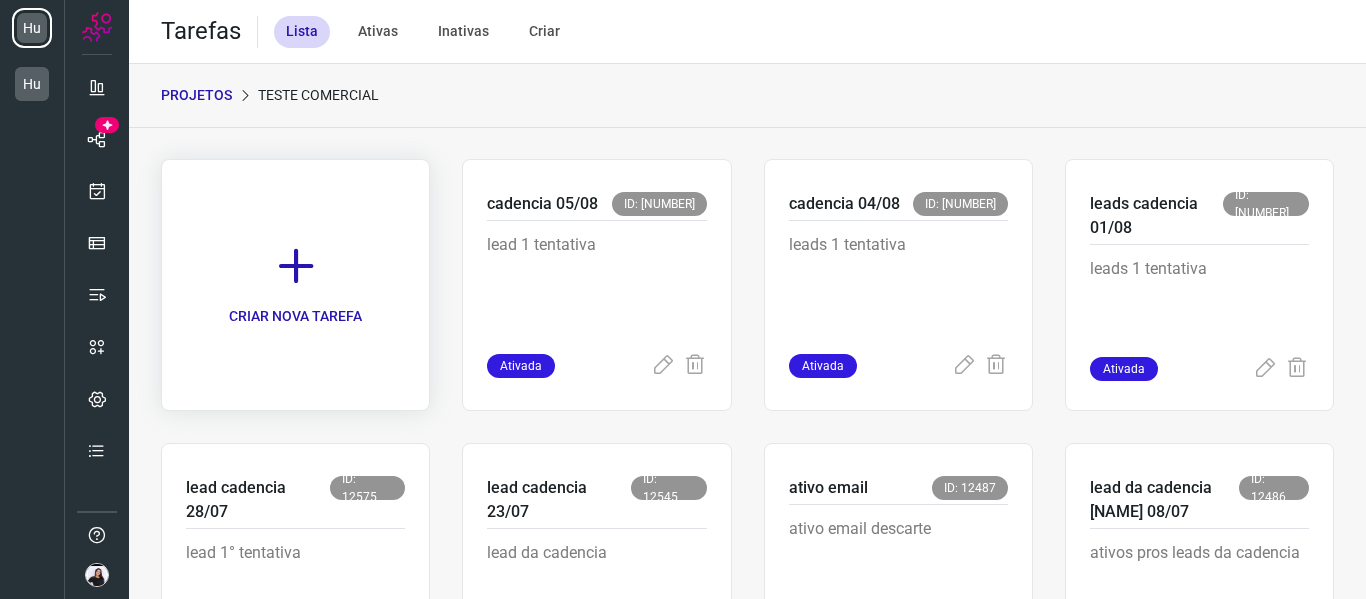 click on "CRIAR NOVA TAREFA" at bounding box center (295, 285) 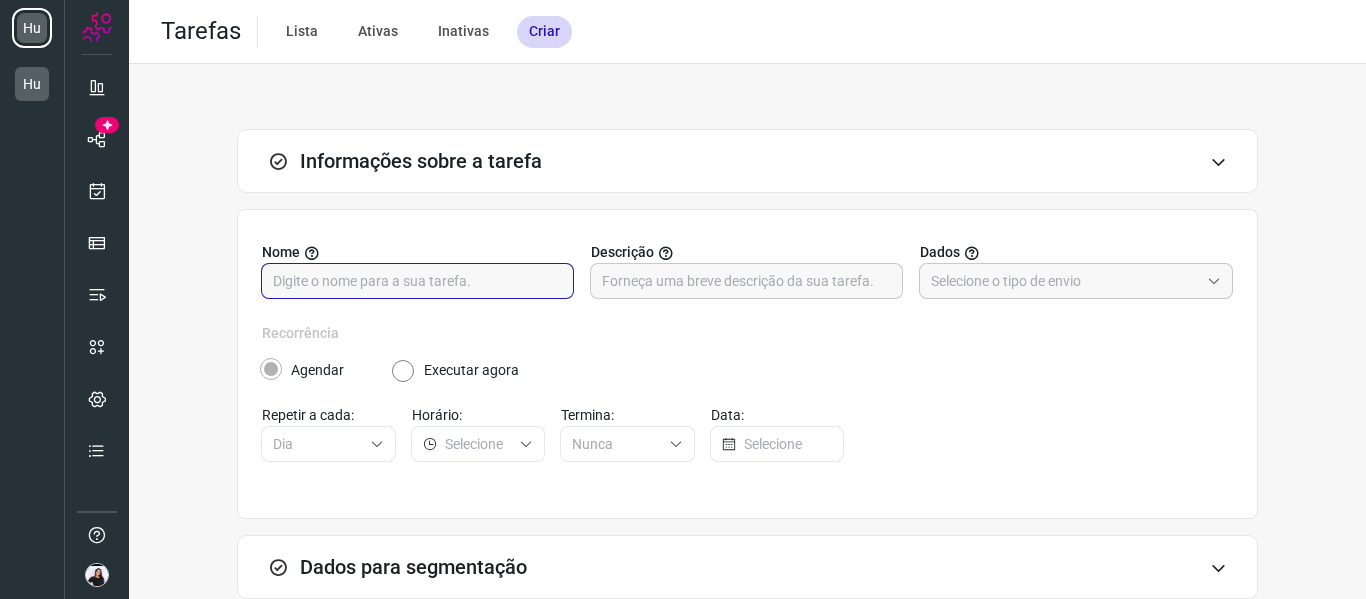 click at bounding box center (417, 281) 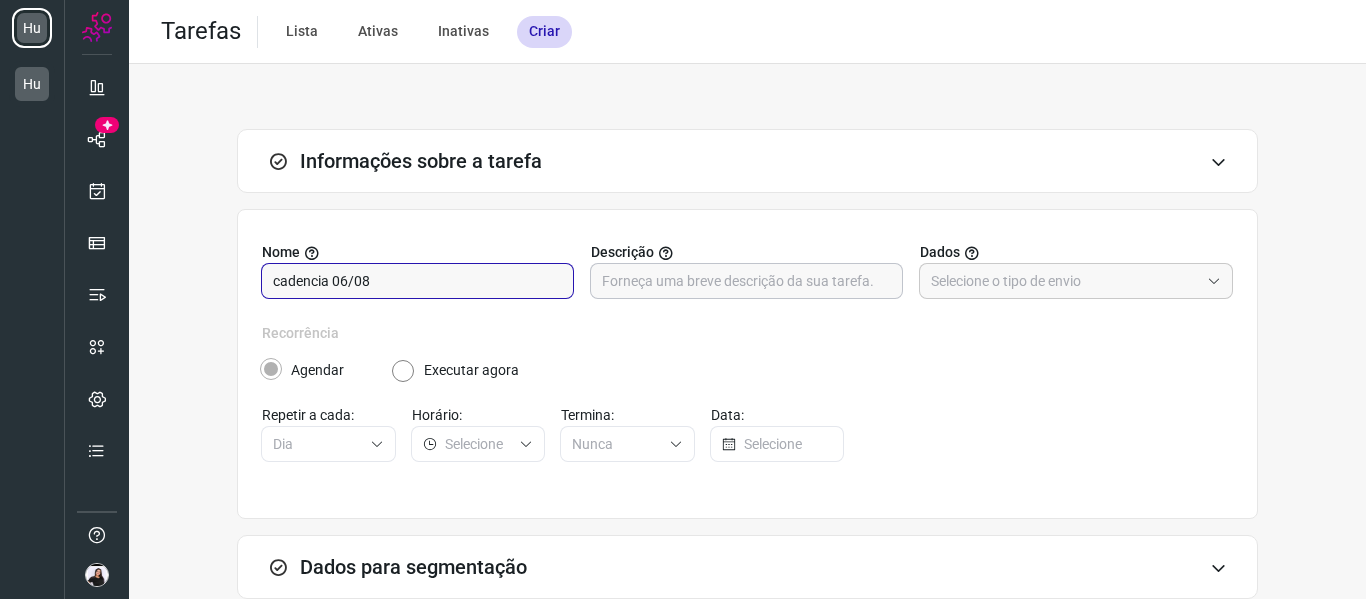 type on "cadencia 06/08" 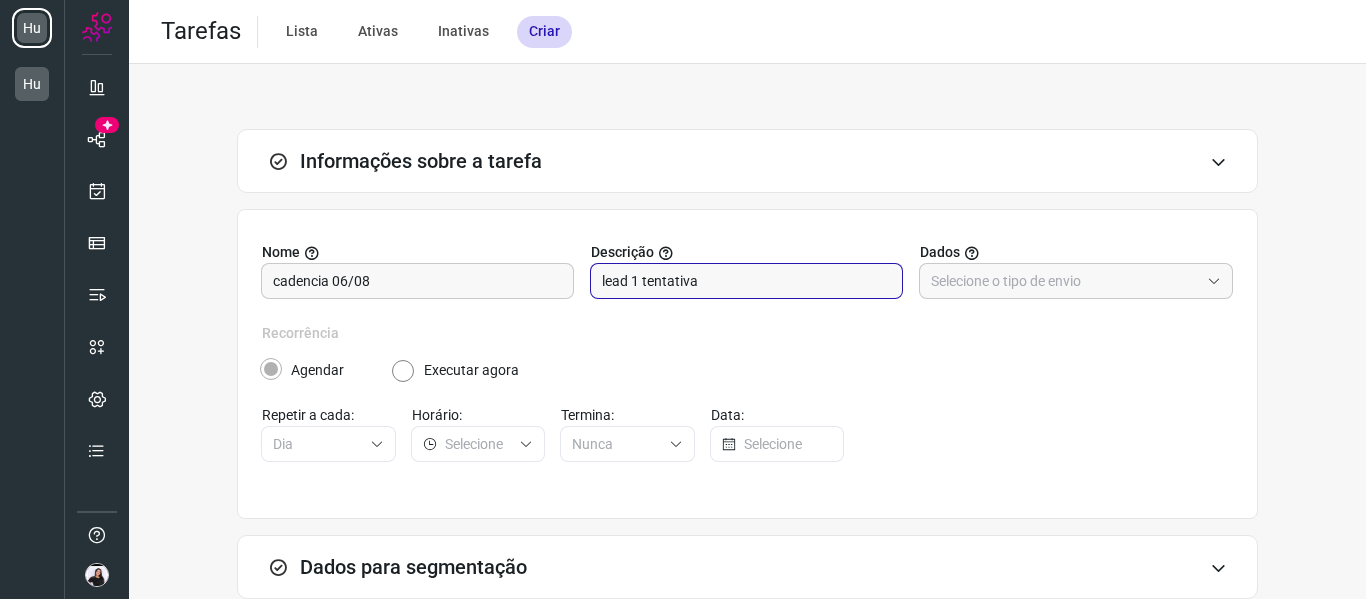 scroll, scrollTop: 100, scrollLeft: 0, axis: vertical 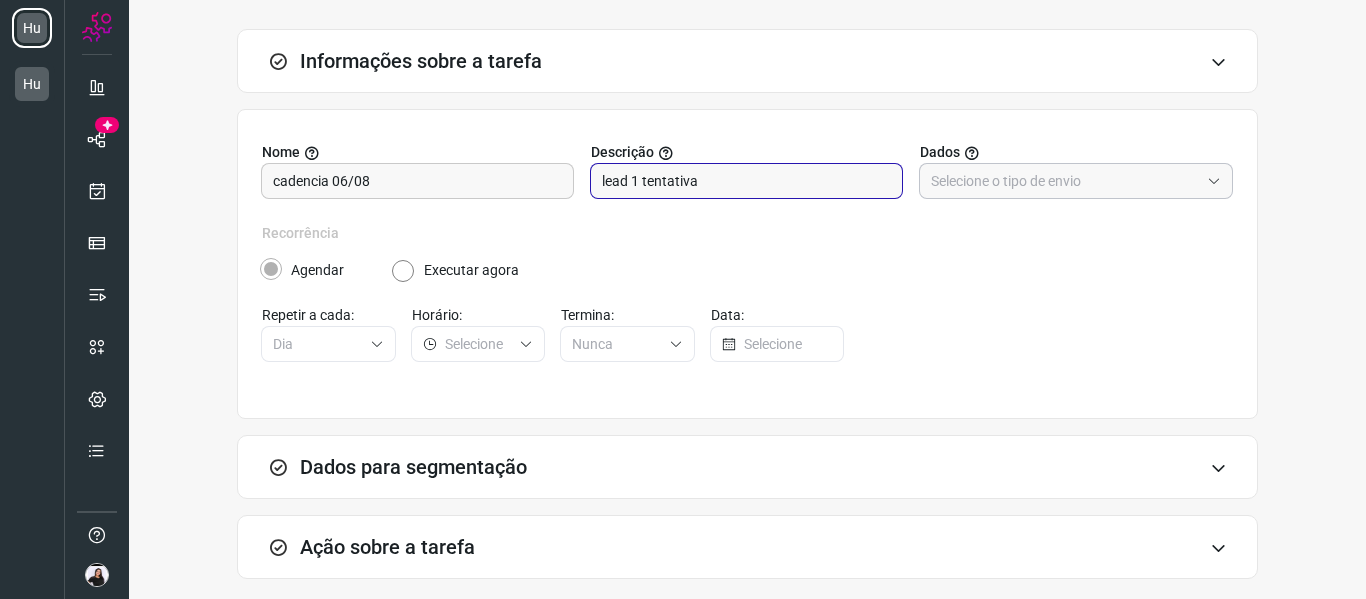 type on "lead 1 tentativa" 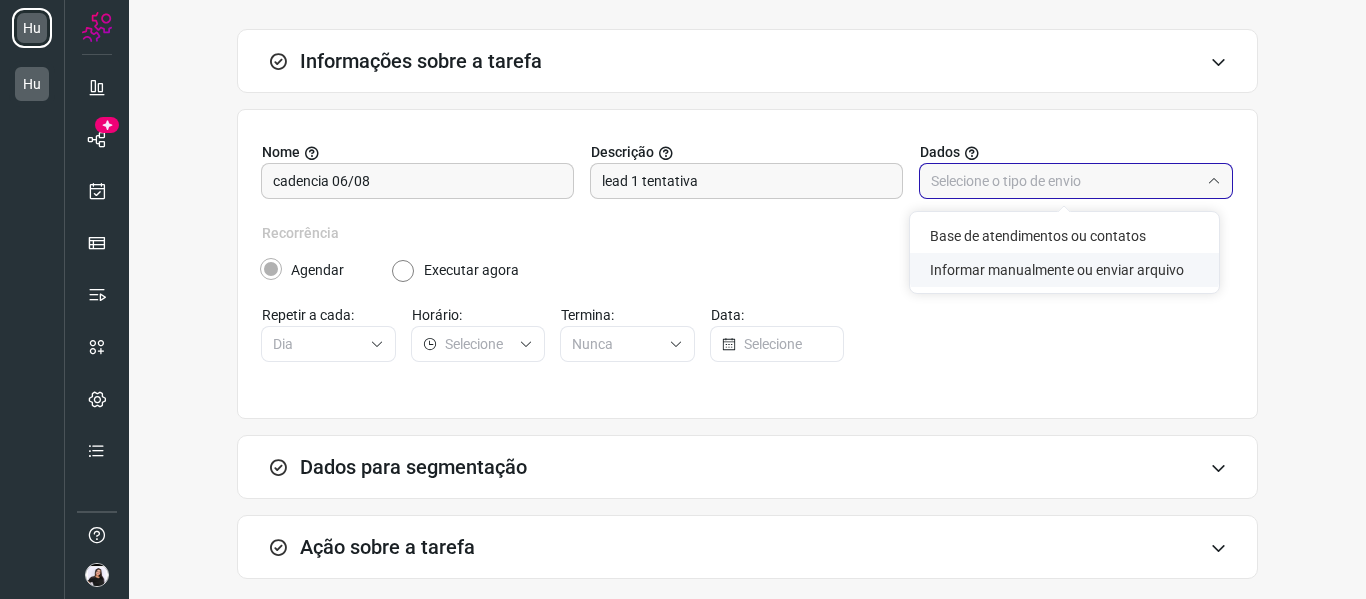 click on "Informar manualmente ou enviar arquivo" 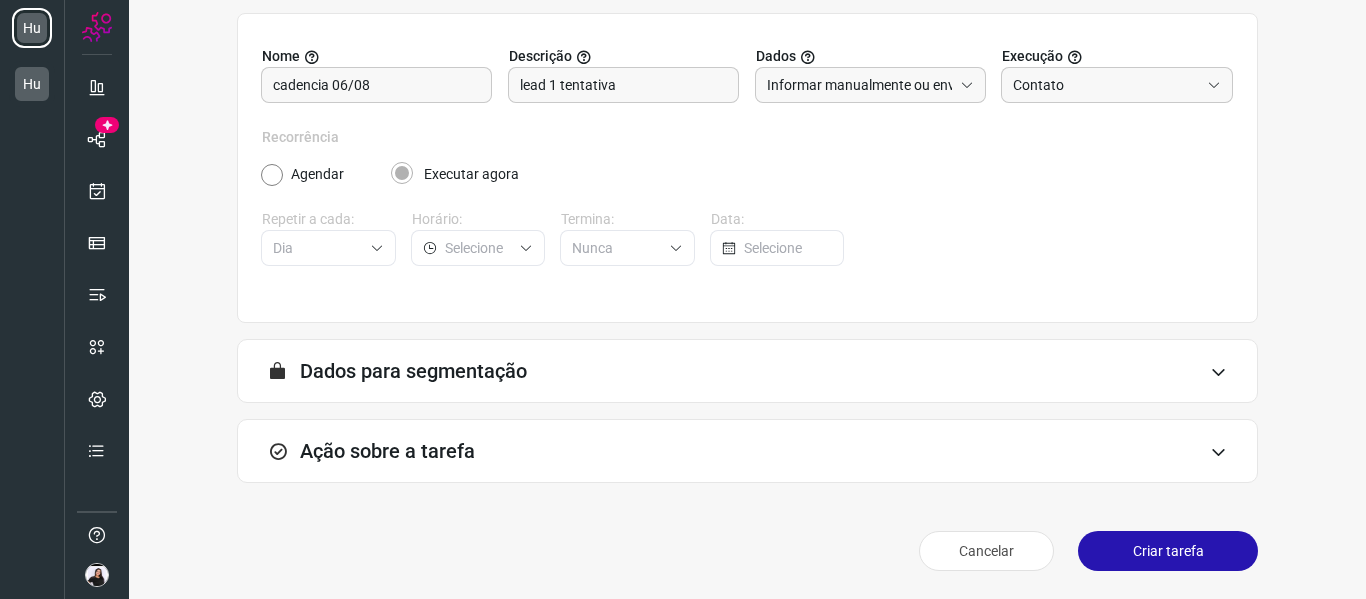 click on "Ação sobre a tarefa" at bounding box center [747, 451] 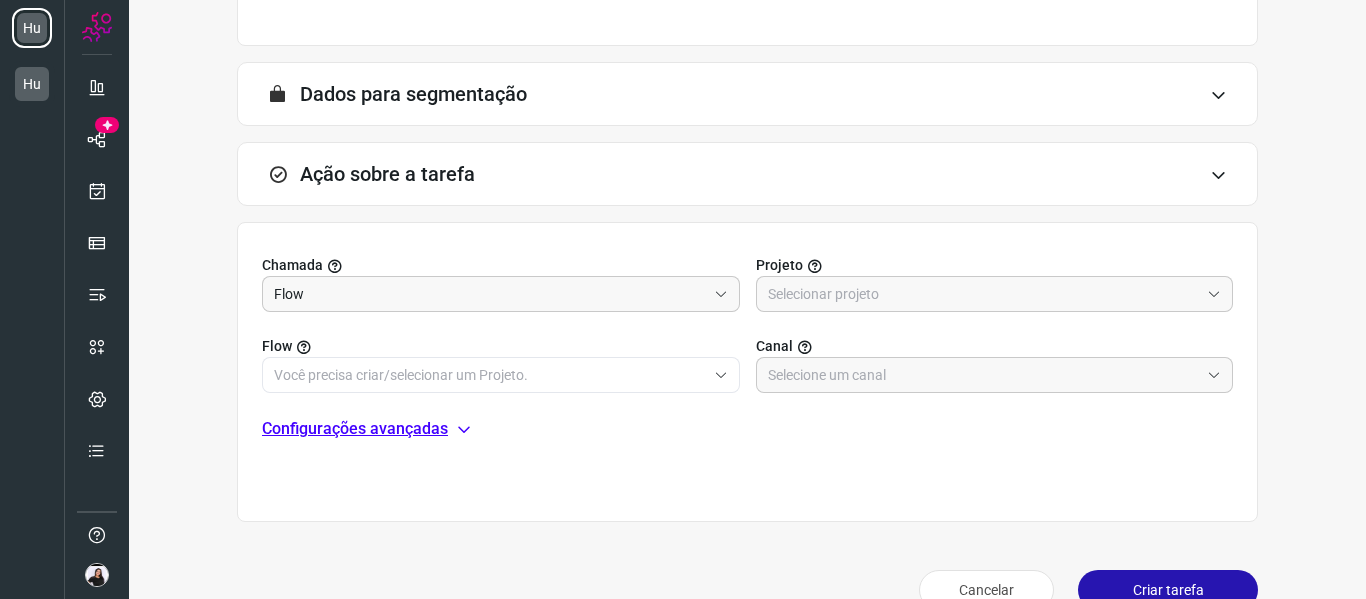 scroll, scrollTop: 496, scrollLeft: 0, axis: vertical 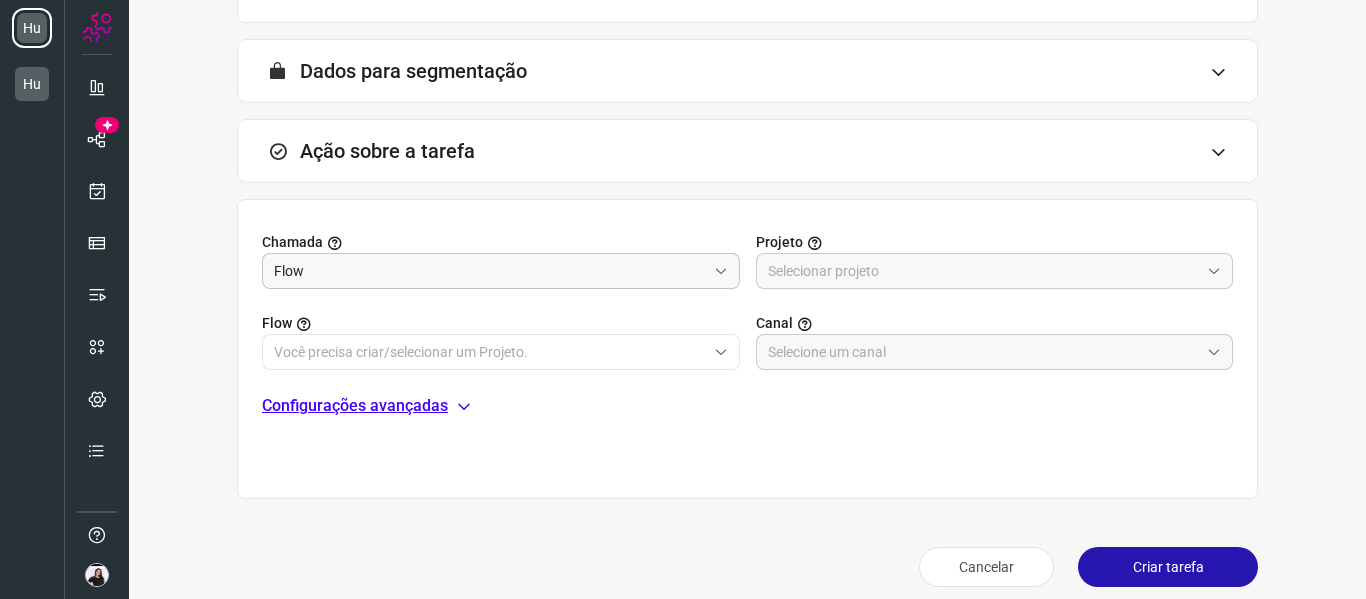 click on "Flow" at bounding box center (490, 271) 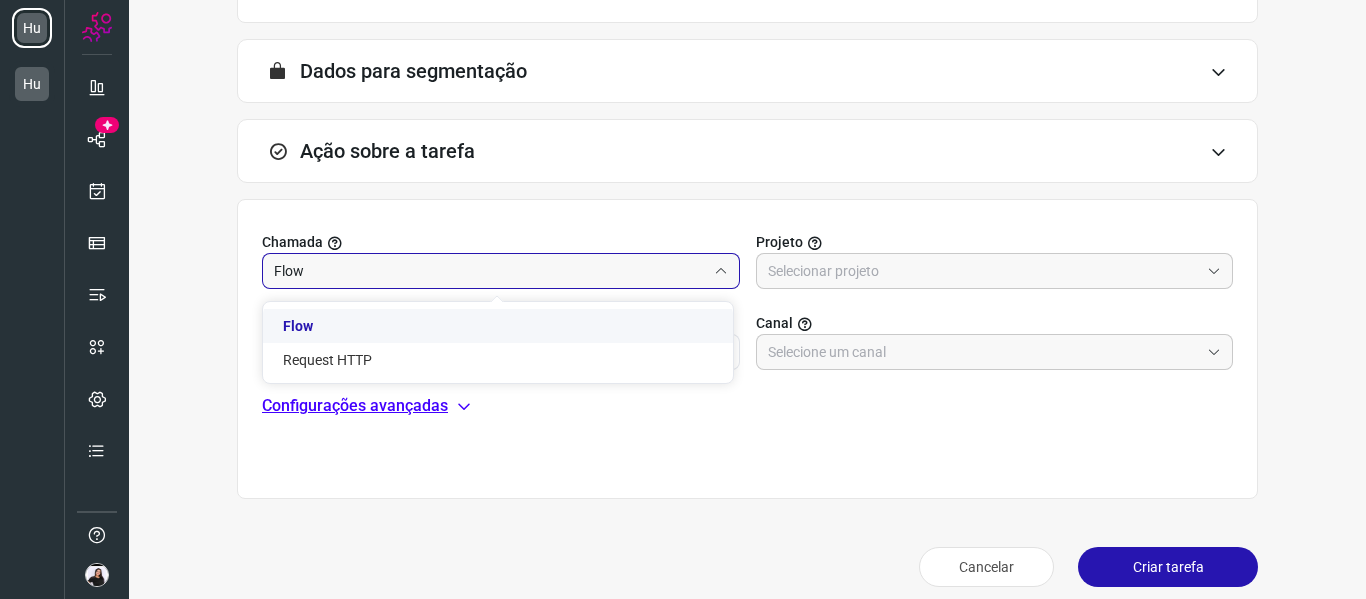 click on "Flow" 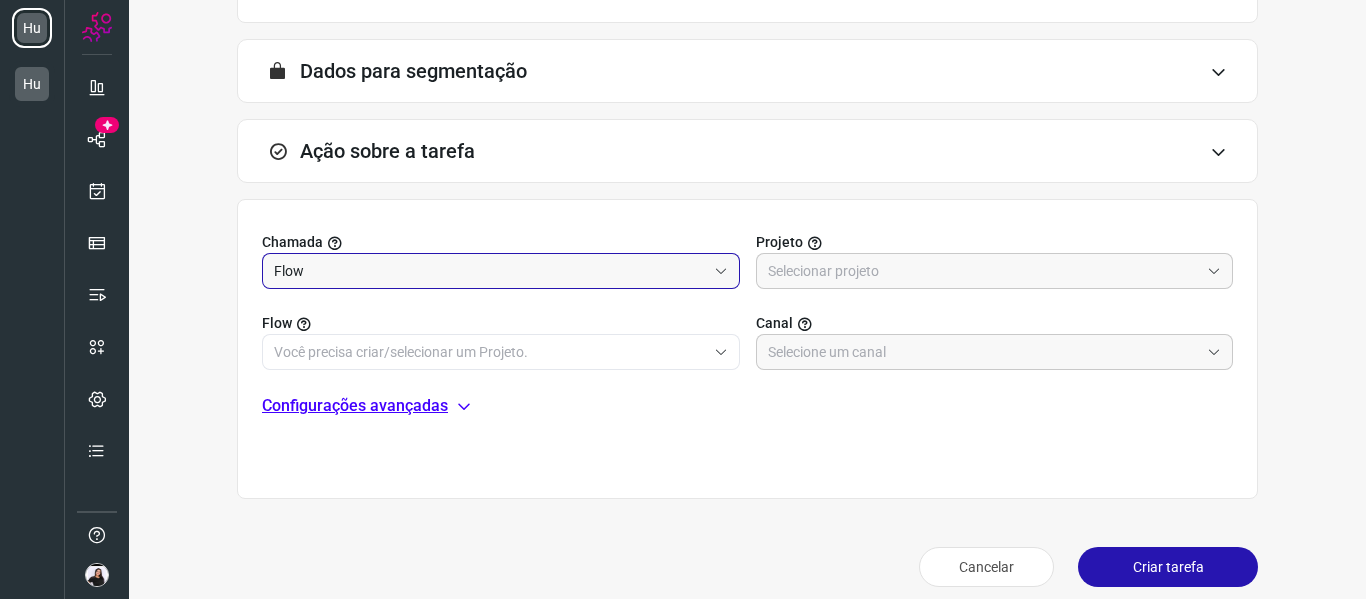 click on "Projeto" at bounding box center (995, 242) 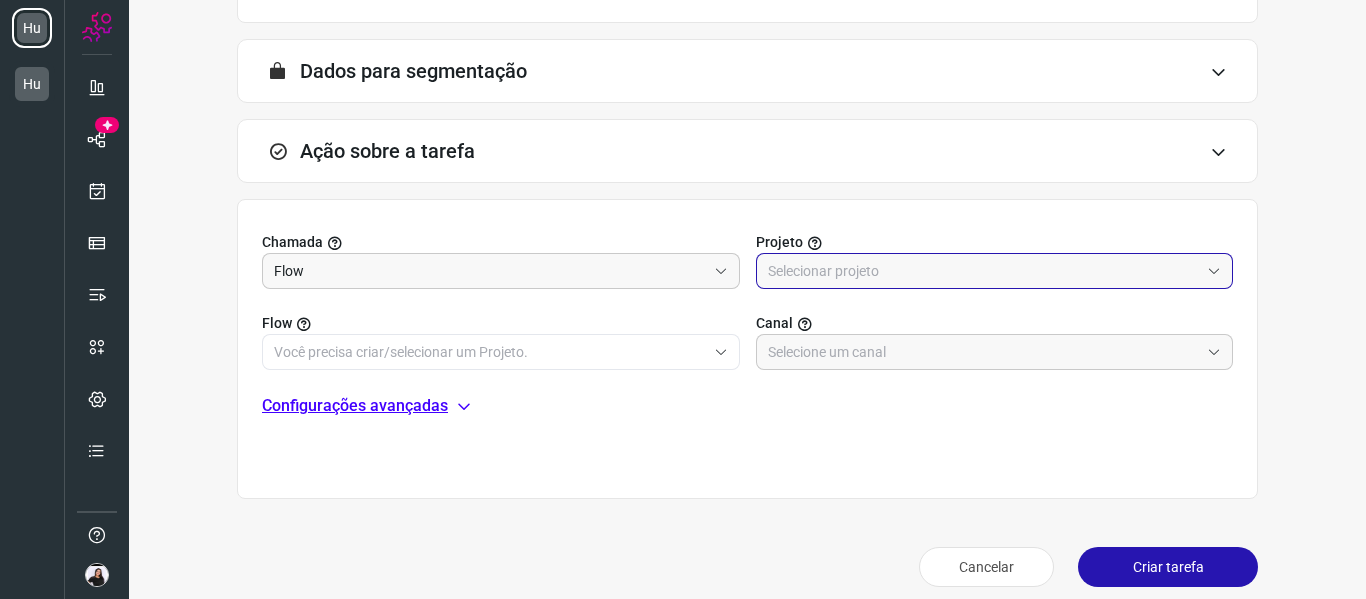 click at bounding box center [984, 271] 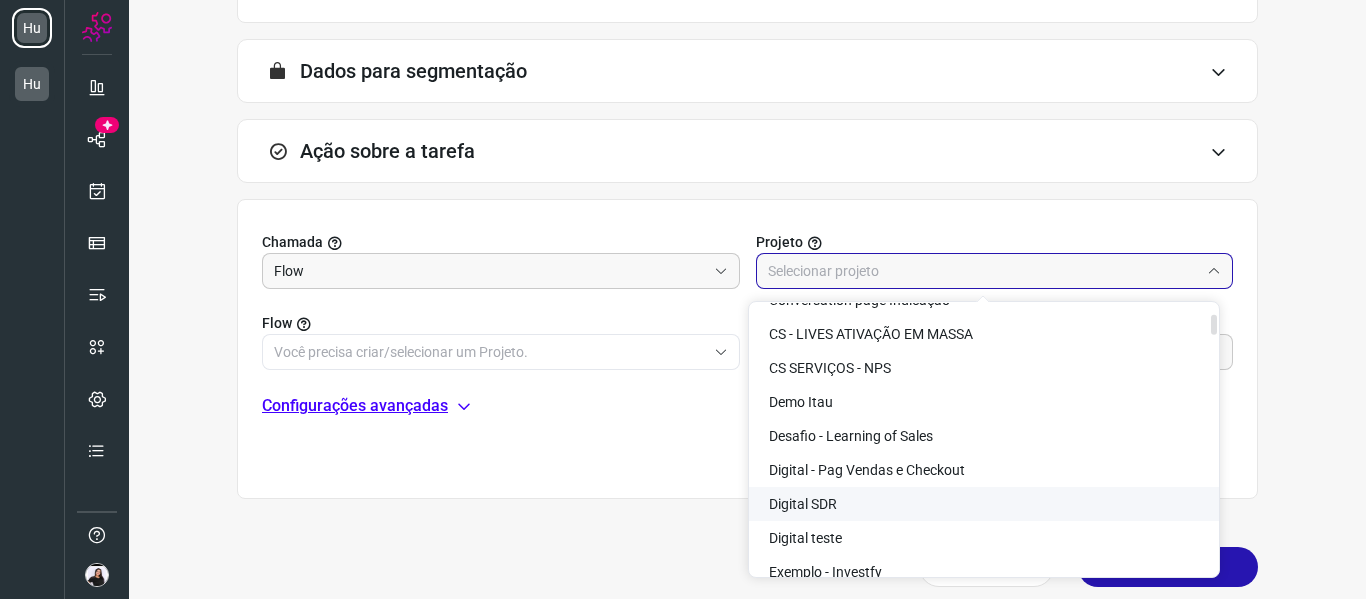 scroll, scrollTop: 0, scrollLeft: 0, axis: both 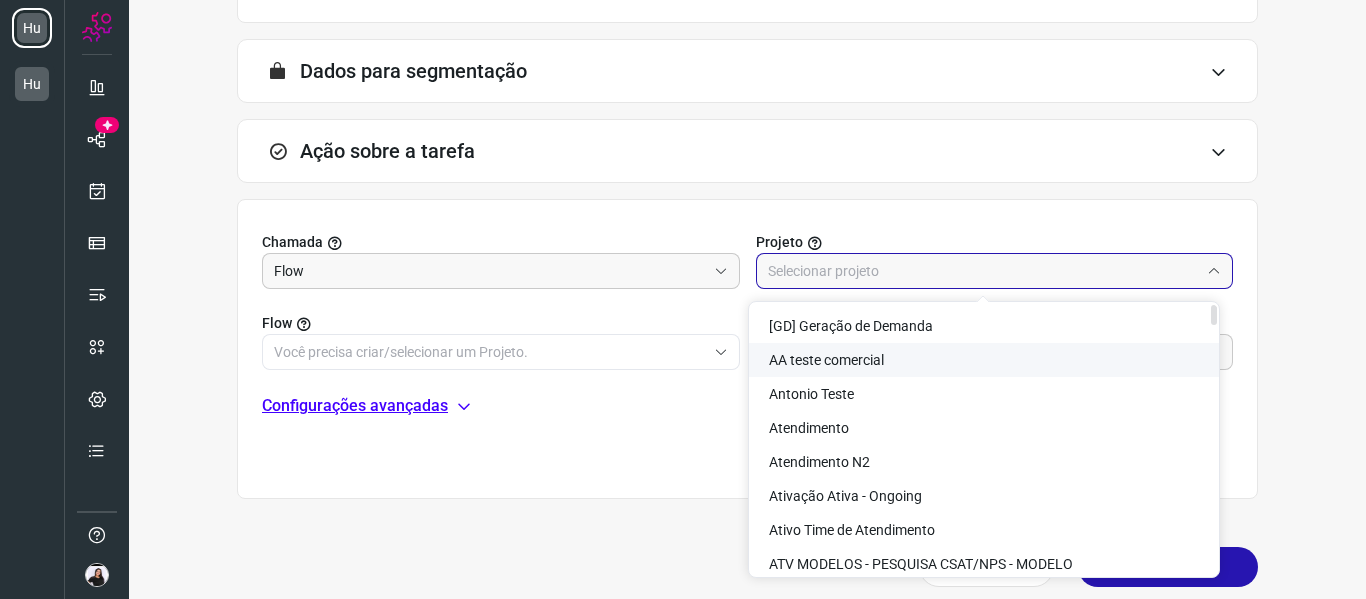 click on "AA teste comercial" 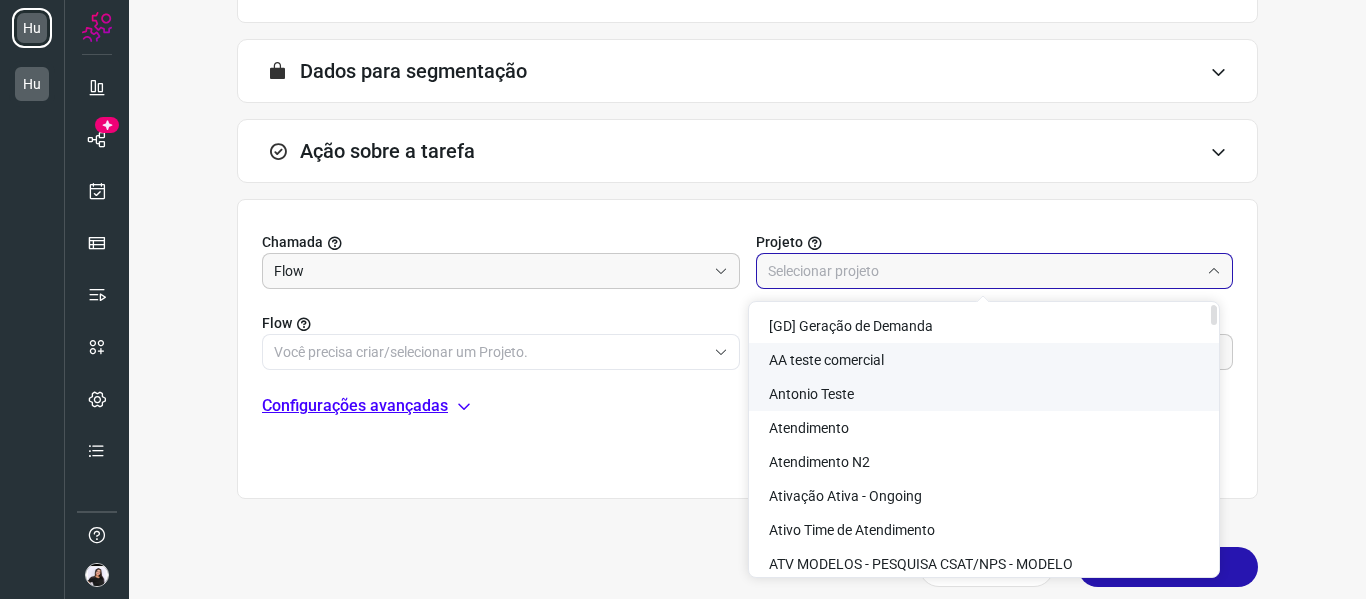 type on "AA teste comercial" 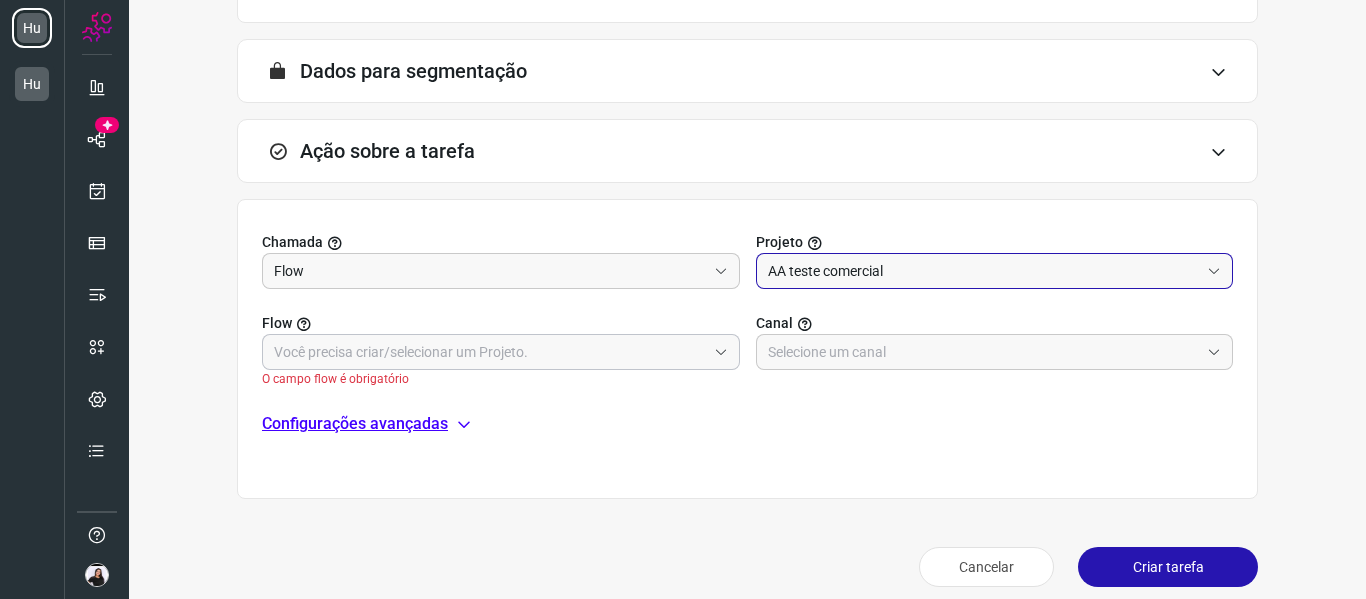 click at bounding box center [490, 352] 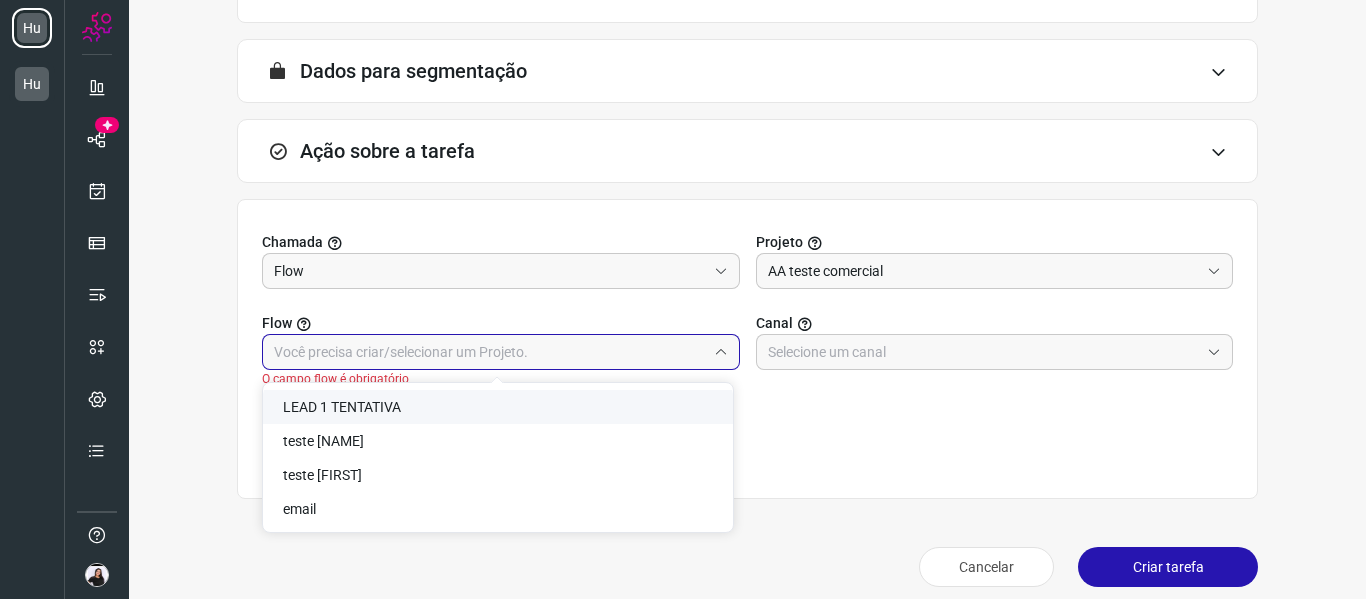 click on "LEAD 1 TENTATIVA" 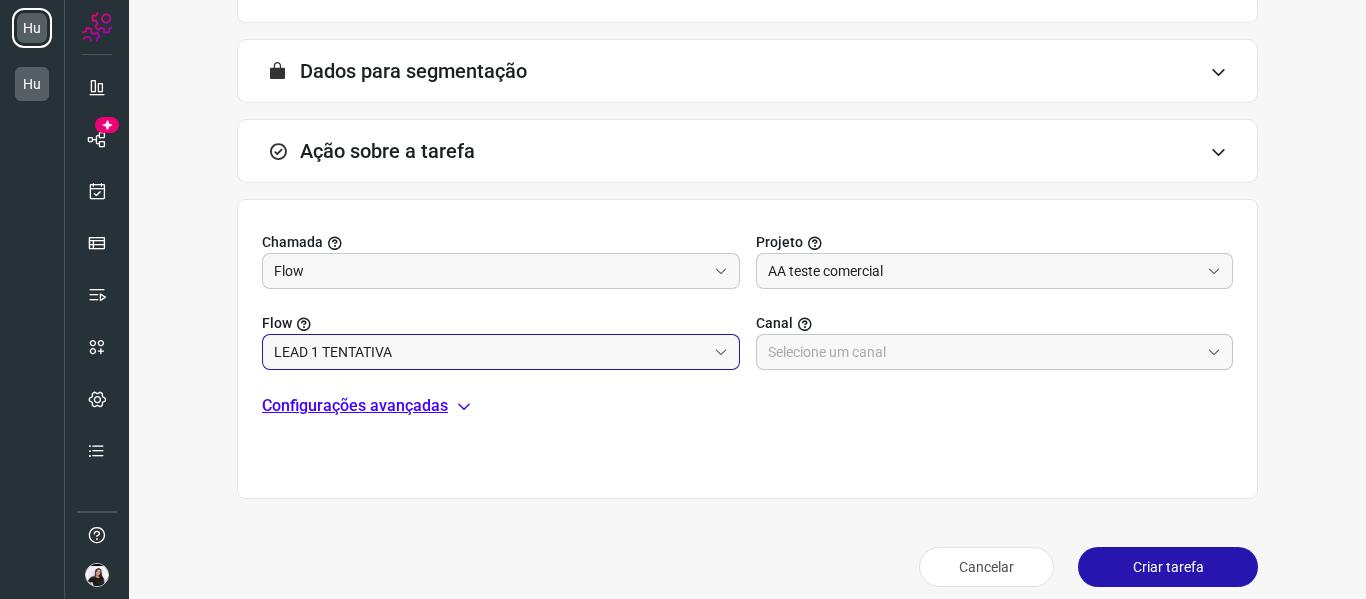 click at bounding box center (984, 352) 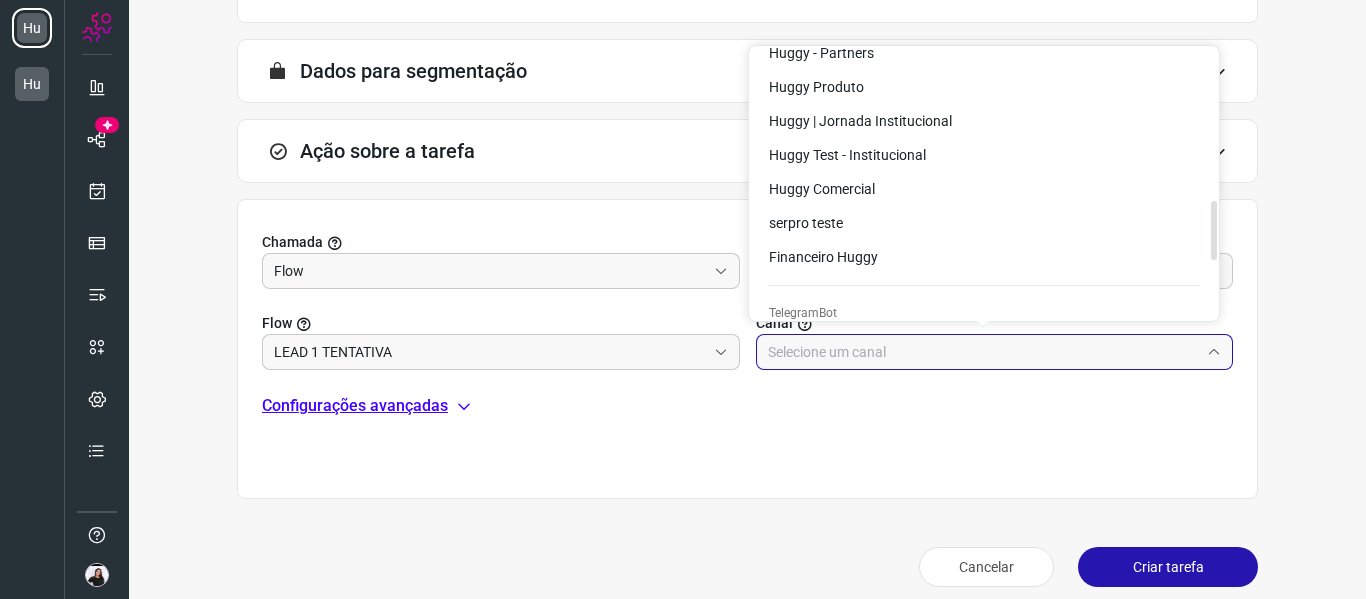 scroll, scrollTop: 700, scrollLeft: 0, axis: vertical 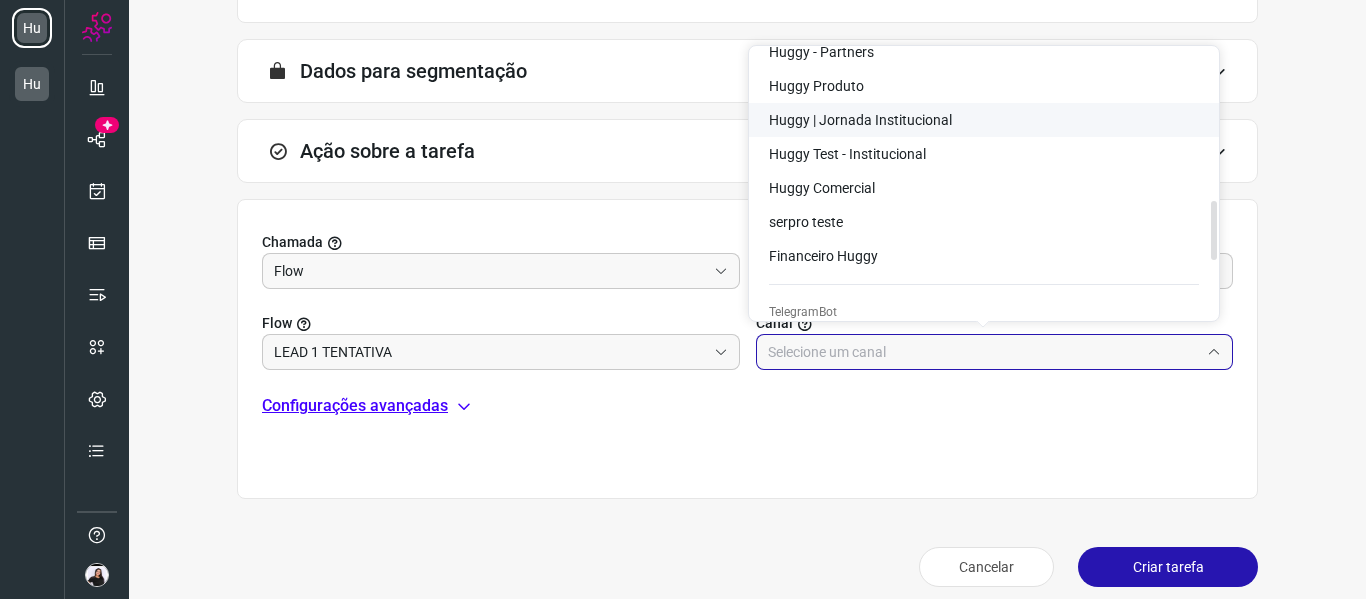 click on "Huggy | Jornada Institucional" 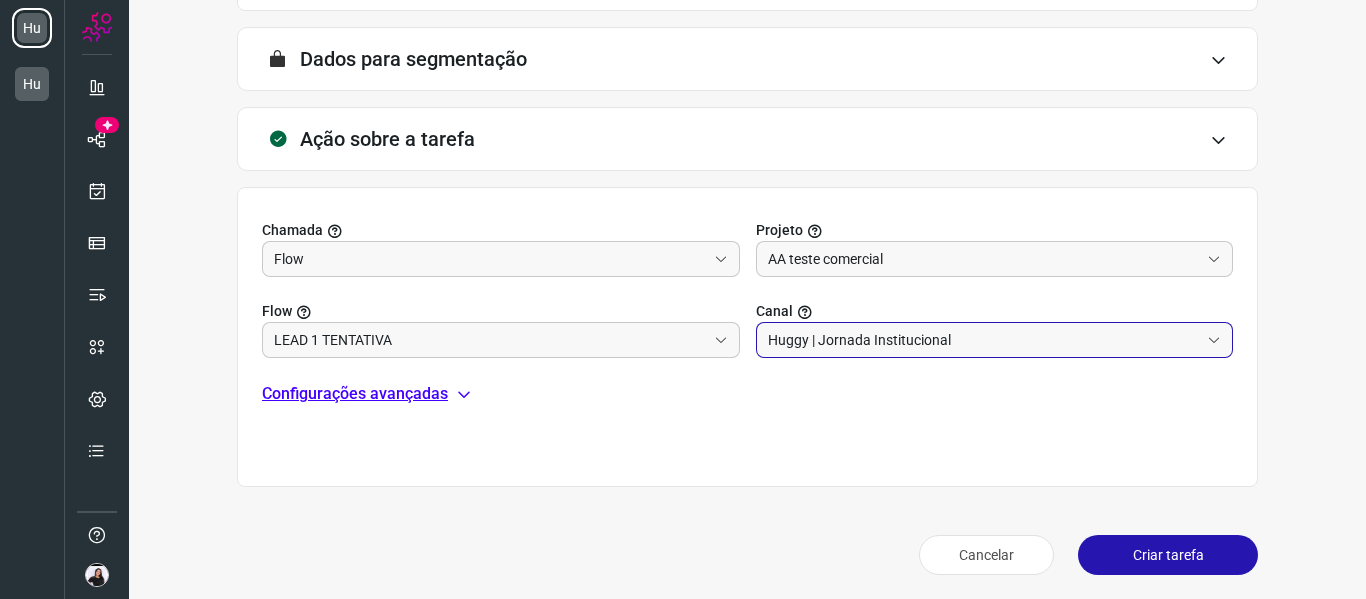 scroll, scrollTop: 512, scrollLeft: 0, axis: vertical 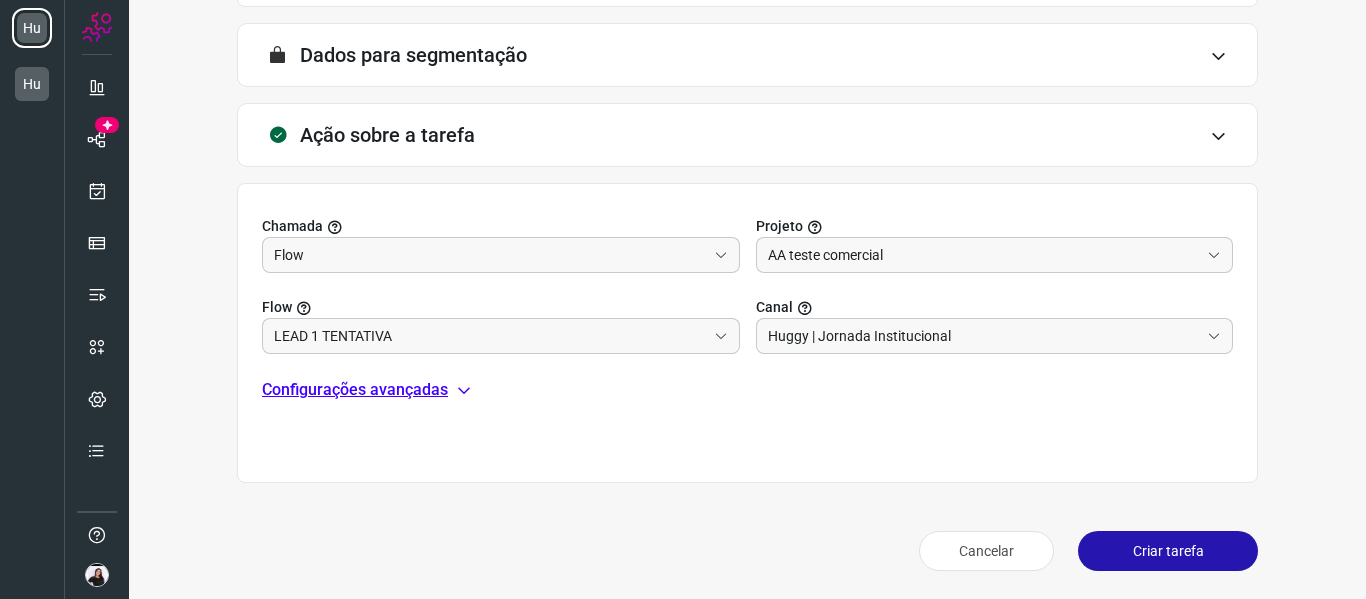 click on "Criar tarefa" at bounding box center [1168, 551] 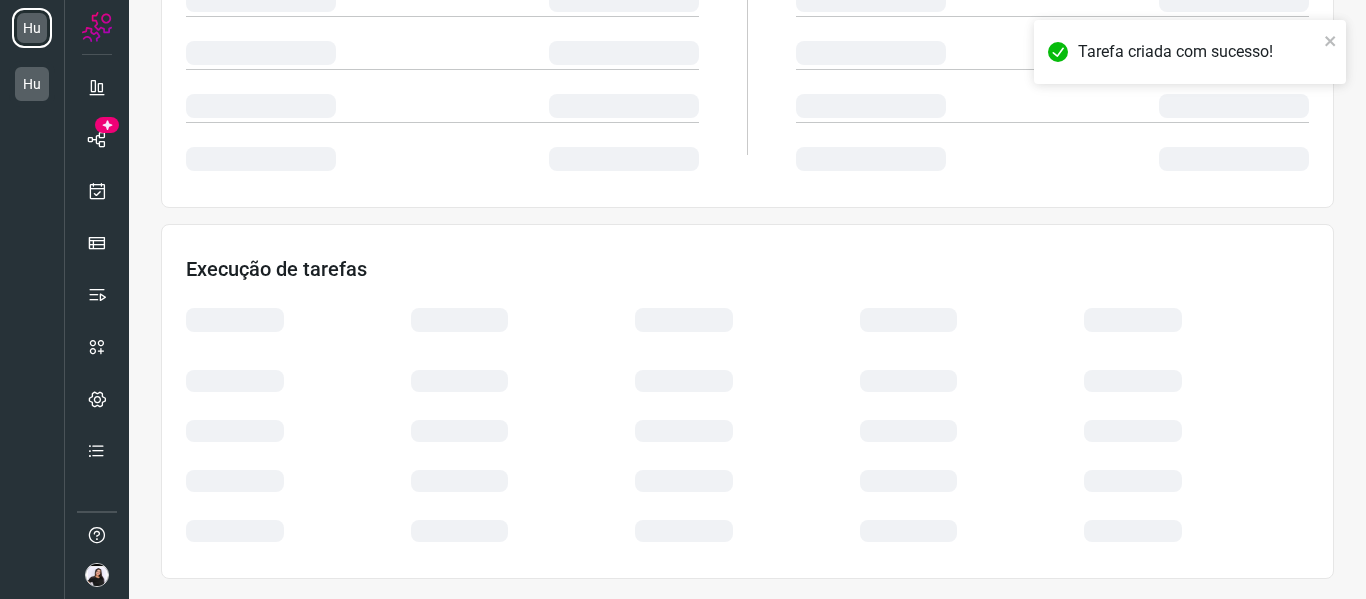 scroll, scrollTop: 434, scrollLeft: 0, axis: vertical 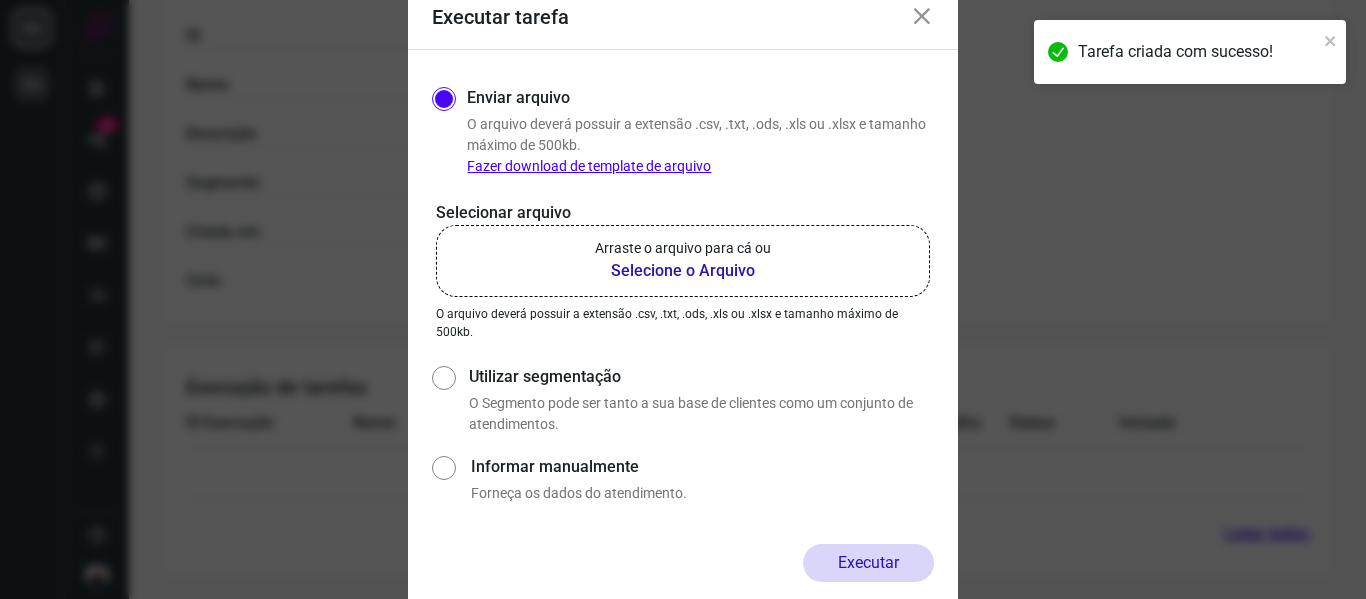 click on "Selecione o Arquivo" at bounding box center [683, 271] 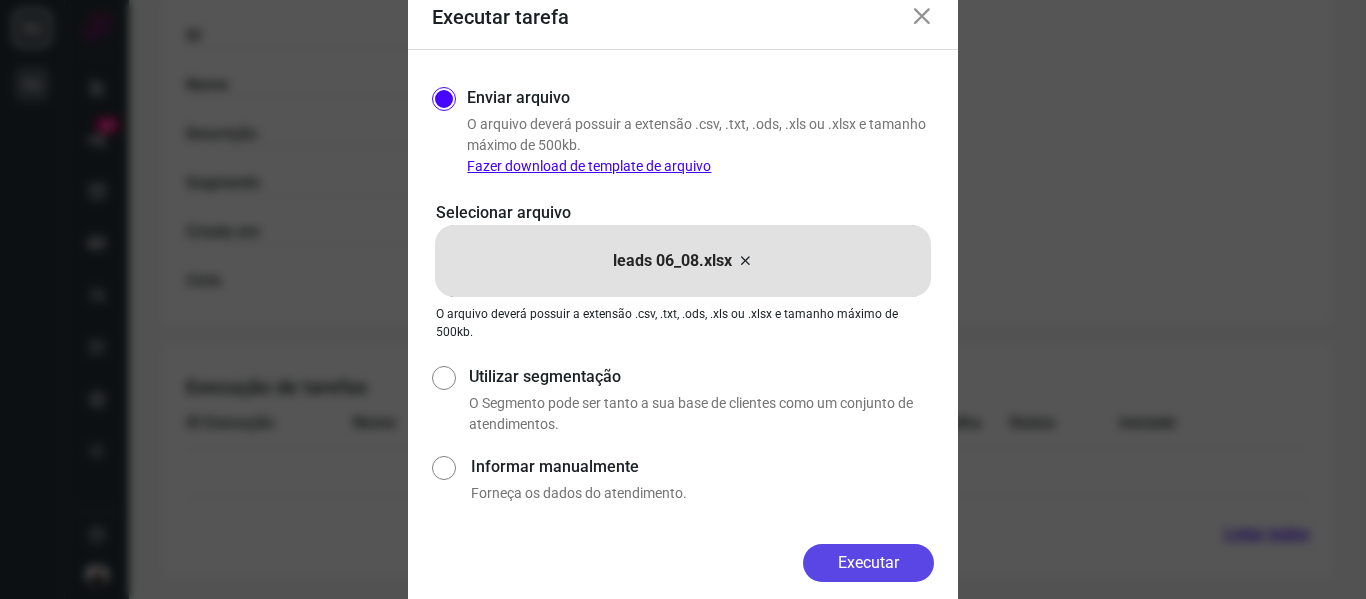 click on "Executar" at bounding box center (868, 563) 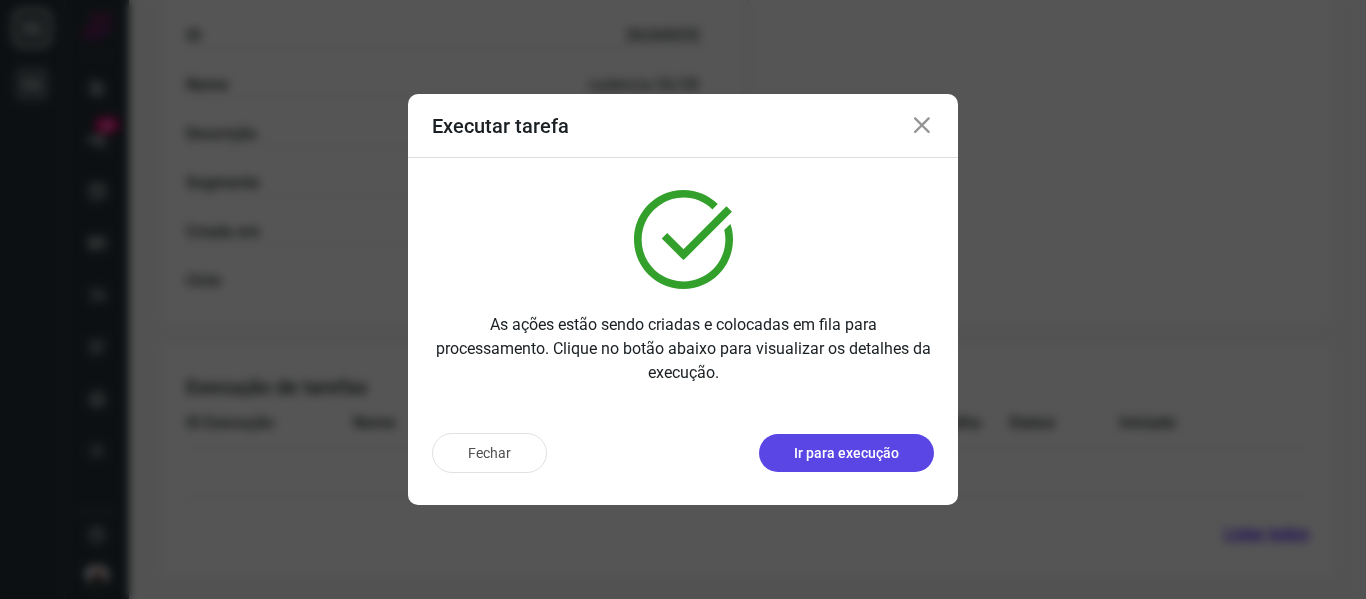 click on "Ir para execução" at bounding box center [846, 453] 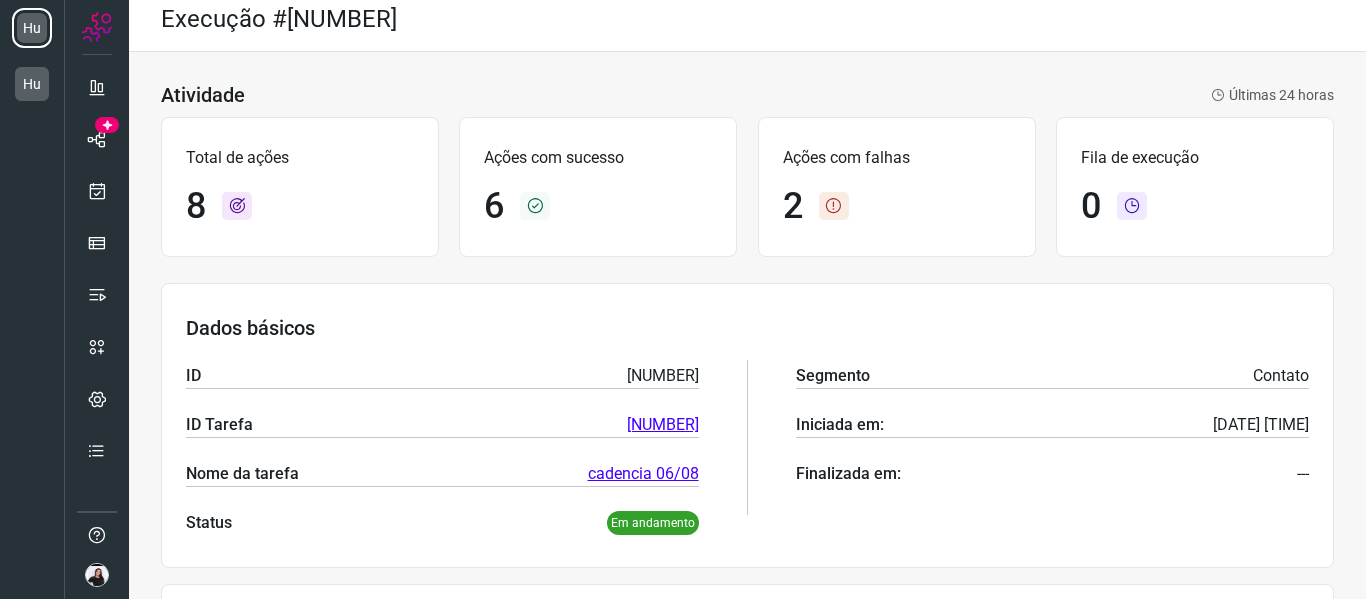 scroll, scrollTop: 0, scrollLeft: 0, axis: both 